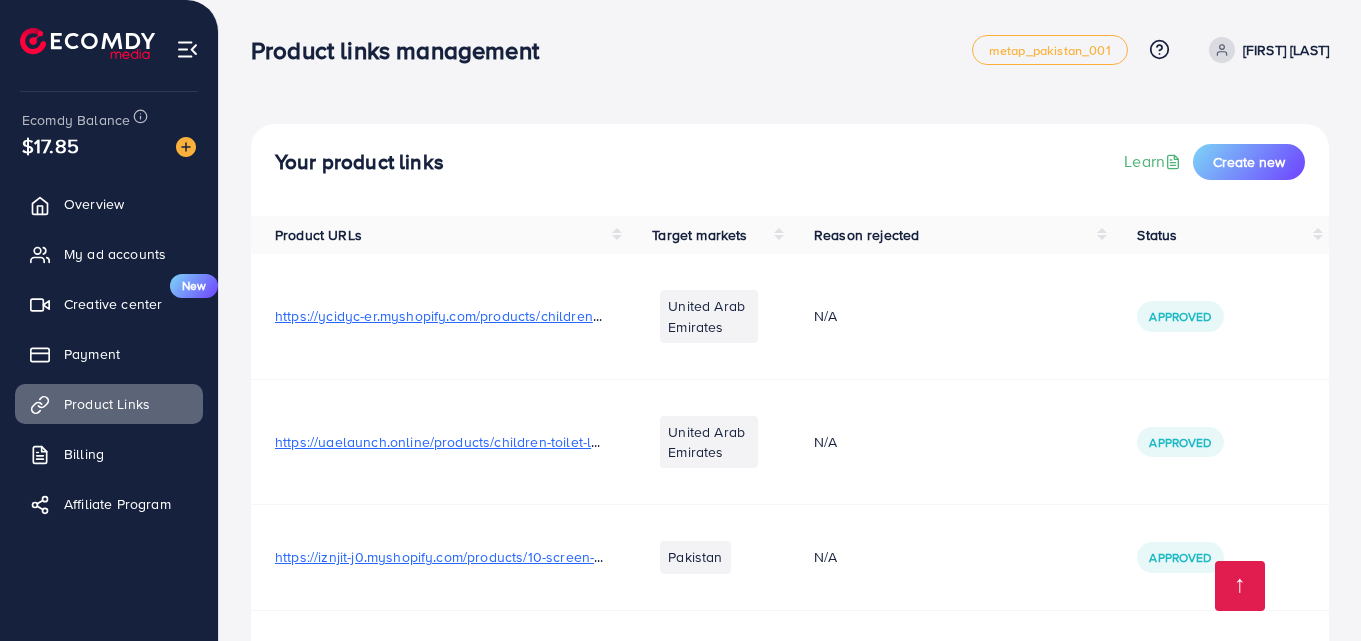 scroll, scrollTop: 3336, scrollLeft: 0, axis: vertical 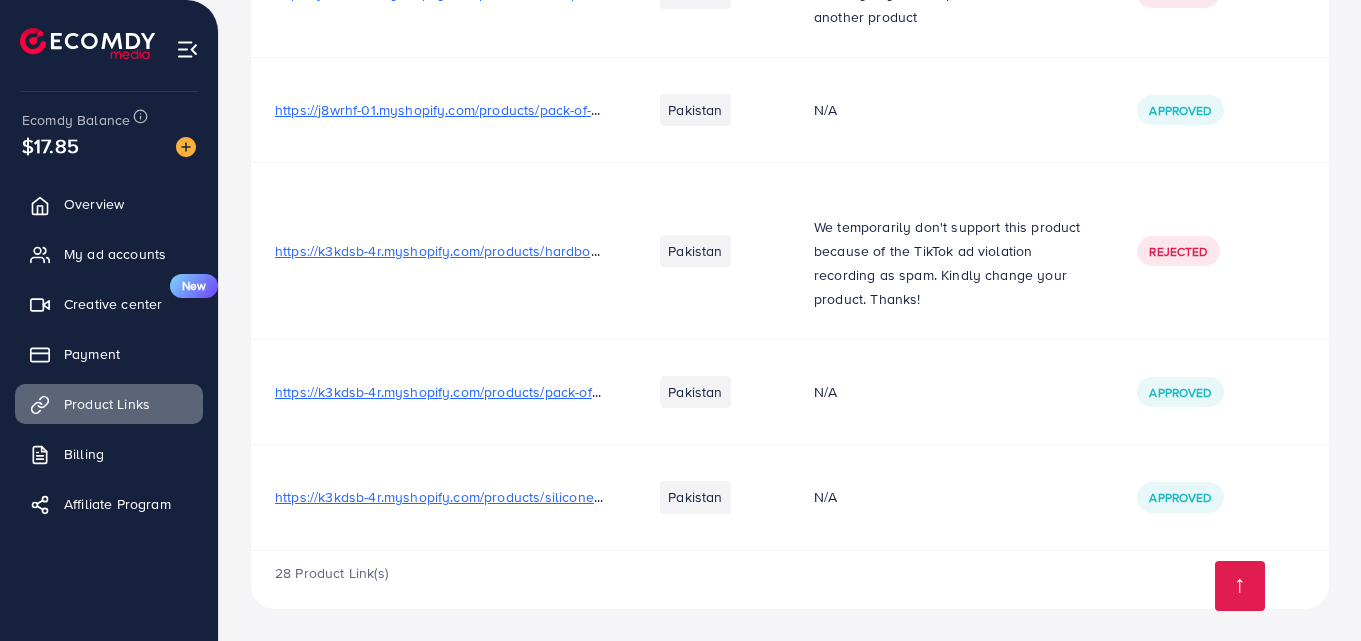 click on "https://k3kdsb-4r.myshopify.com/products/silicone-heat-resistant-gloves-clips-insulation-non-stick-anti-slip-pot-bowel-holder-clip-cooking-baking-oven-mitts-pair-random-color-3?utm_source=copyToPasteBoard&utm_medium=product-links&utm_content=web" at bounding box center (1090, 497) 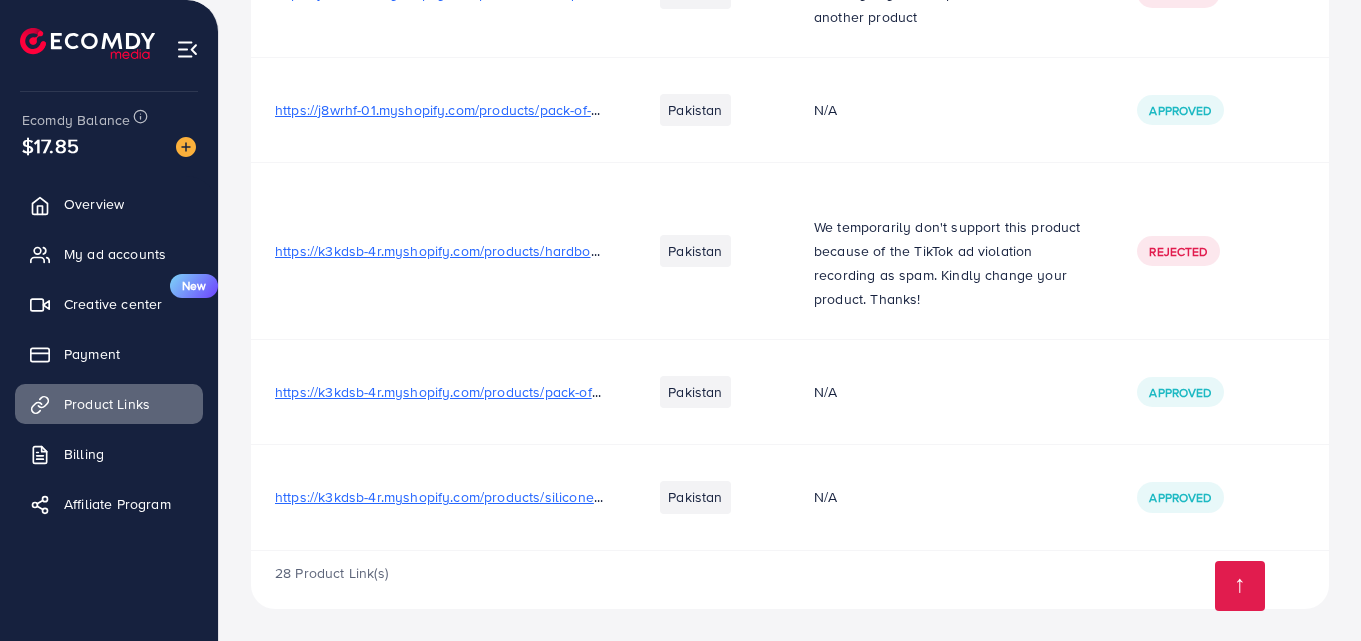 click on "https://k3kdsb-4r.myshopify.com/products/silicone-heat-resistant-gloves-clips-insulation-non-stick-anti-slip-pot-bowel-holder-clip-cooking-baking-oven-mitts-pair-random-color-3?utm_source=copyToPasteBoard&utm_medium=product-links&utm_content=web" at bounding box center [1090, 497] 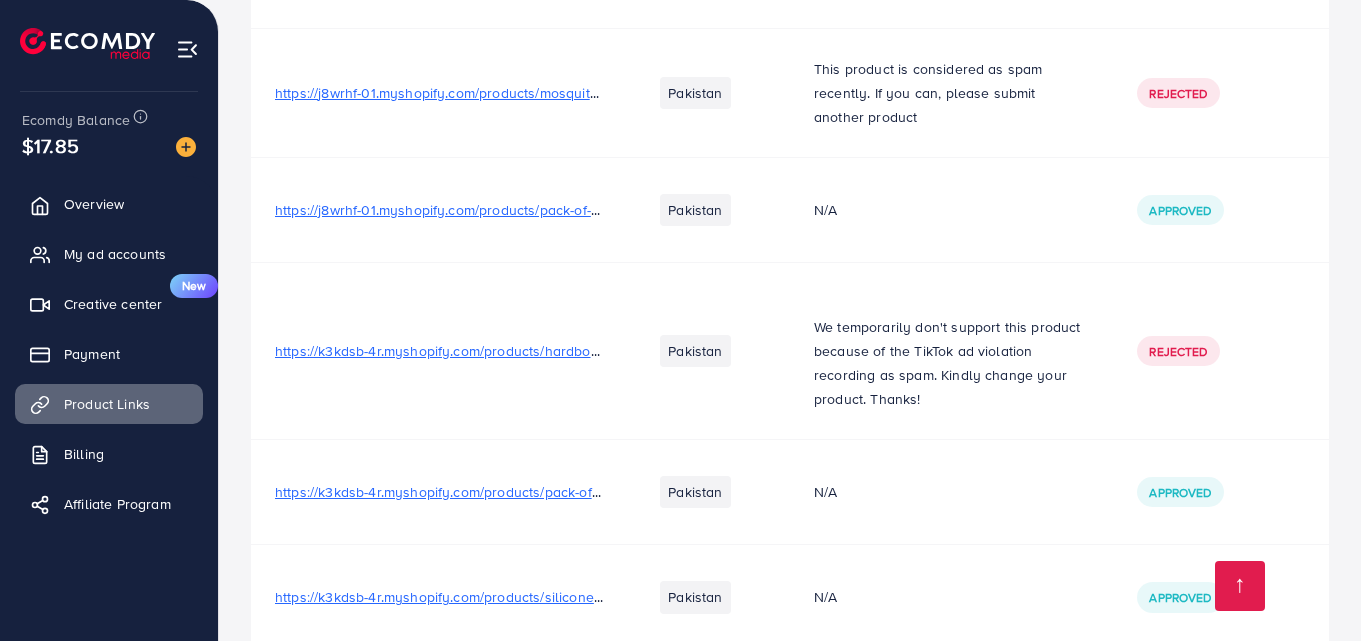 click on "https://k3kdsb-4r.myshopify.com/products/silicone-heat-resistant-gloves-clips-insulation-non-stick-anti-slip-pot-bowel-holder-clip-cooking-baking-oven-mitts-pair-random-color-3?utm_source=copyToPasteBoard&utm_medium=product-links&utm_content=web" at bounding box center [1090, 597] 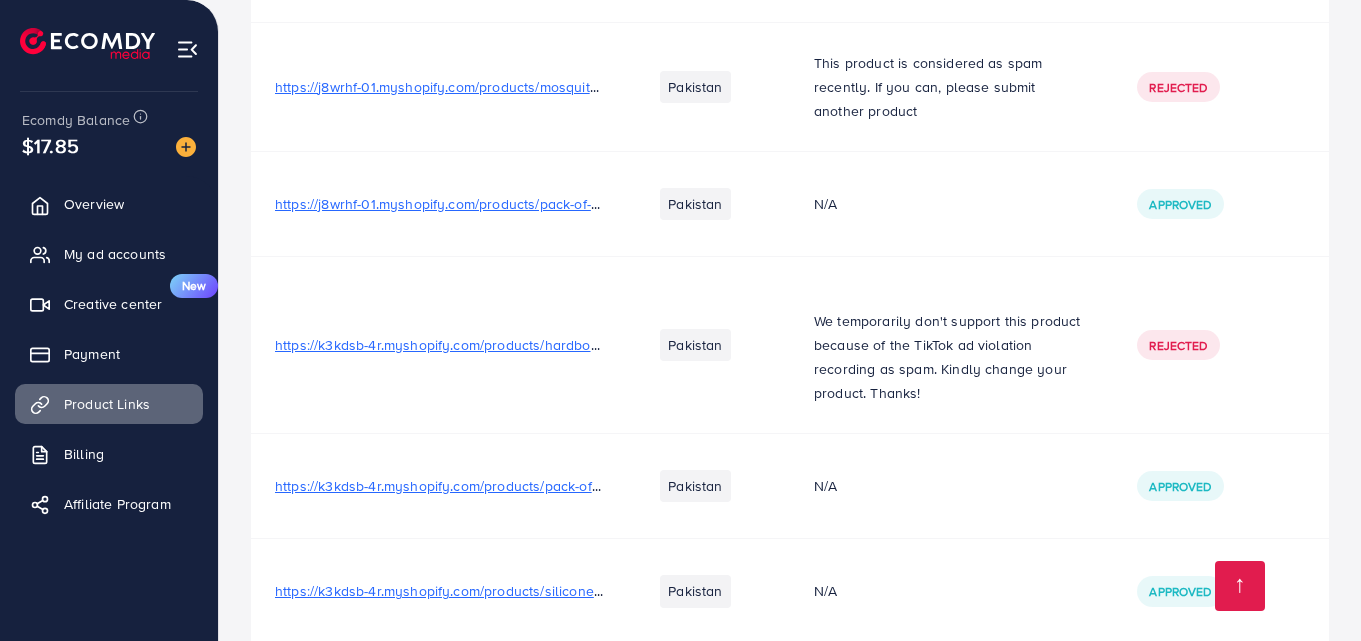 scroll, scrollTop: 3336, scrollLeft: 0, axis: vertical 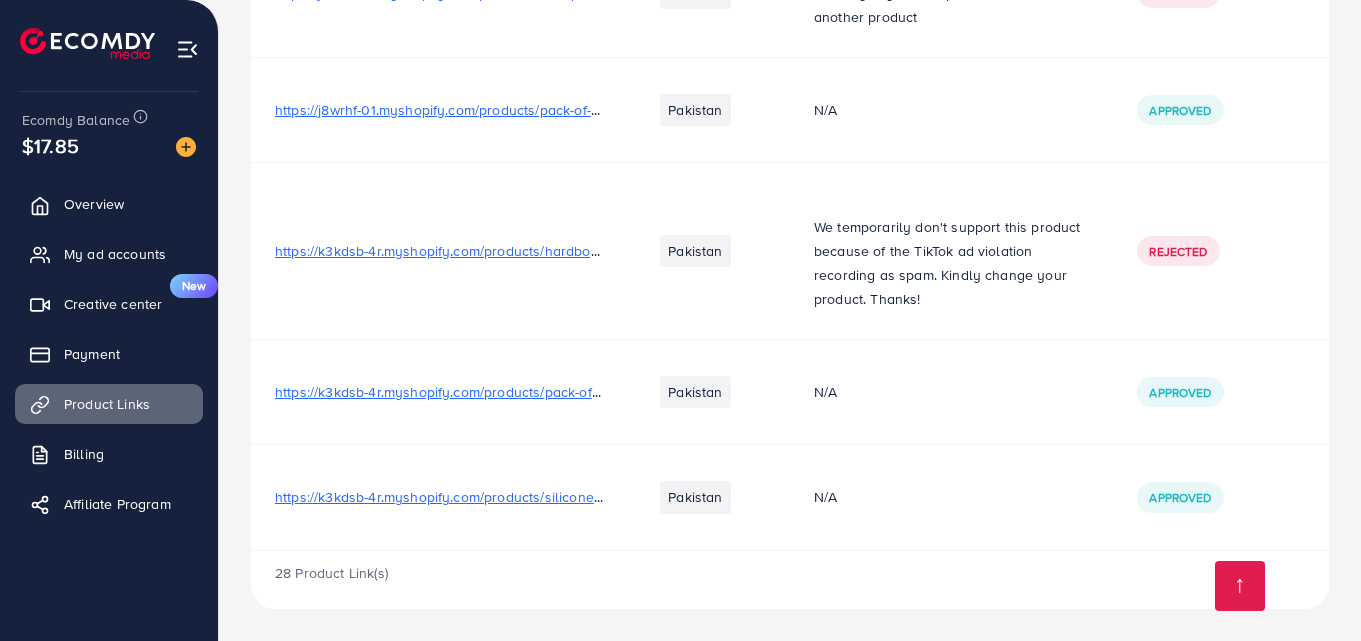 click on "https://k3kdsb-4r.myshopify.com/products/silicone-heat-resistant-gloves-clips-insulation-non-stick-anti-slip-pot-bowel-holder-clip-cooking-baking-oven-mitts-pair-random-color-3?utm_source=copyToPasteBoard&utm_medium=product-links&utm_content=web" at bounding box center (1090, 497) 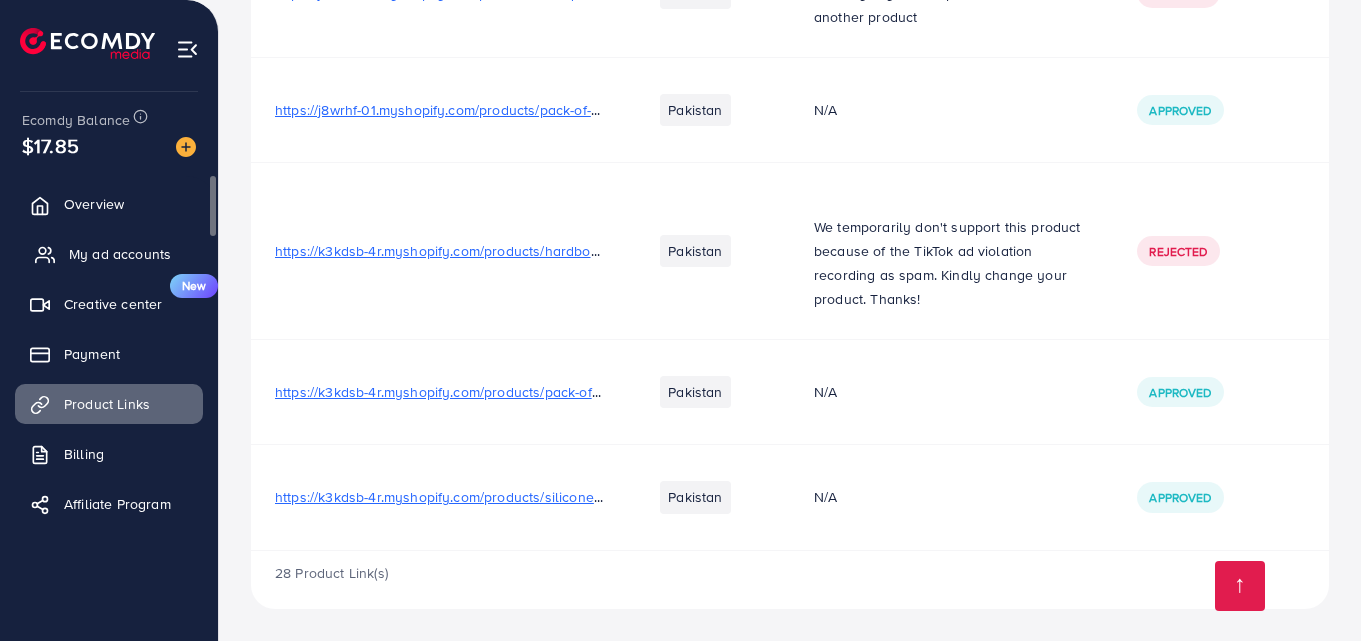 click on "My ad accounts" at bounding box center (120, 254) 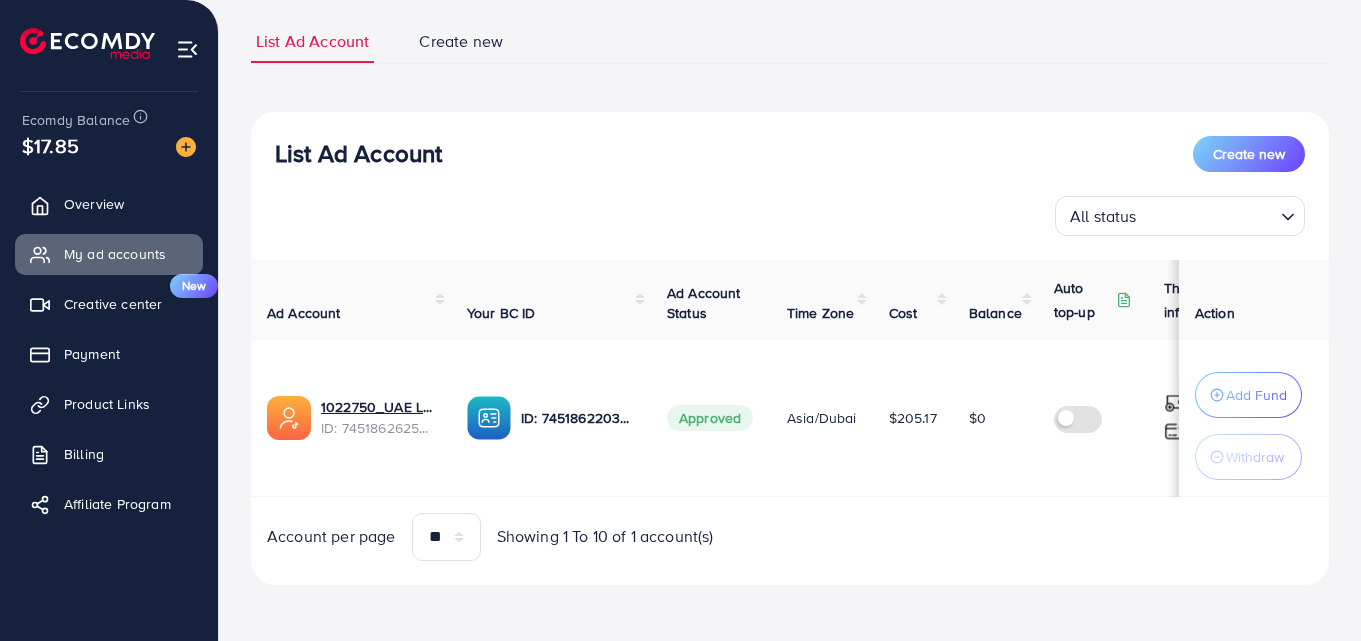 scroll, scrollTop: 133, scrollLeft: 0, axis: vertical 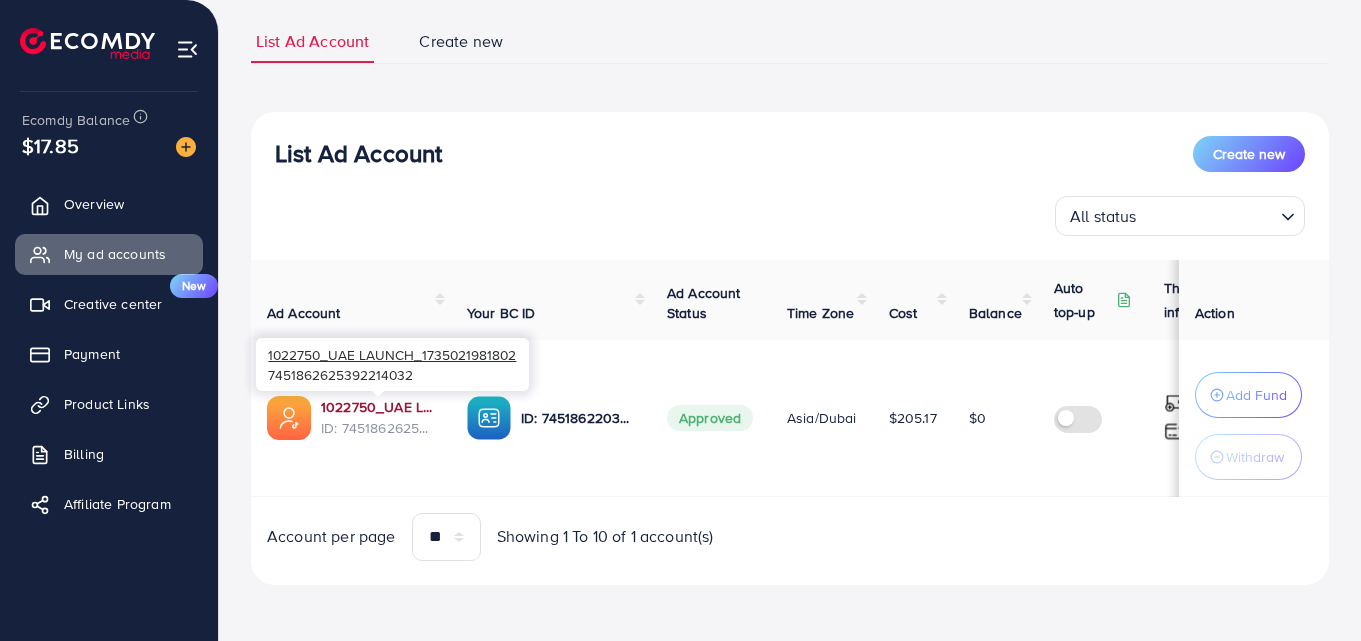 click on "1022750_UAE LAUNCH_1735021981802" at bounding box center [378, 407] 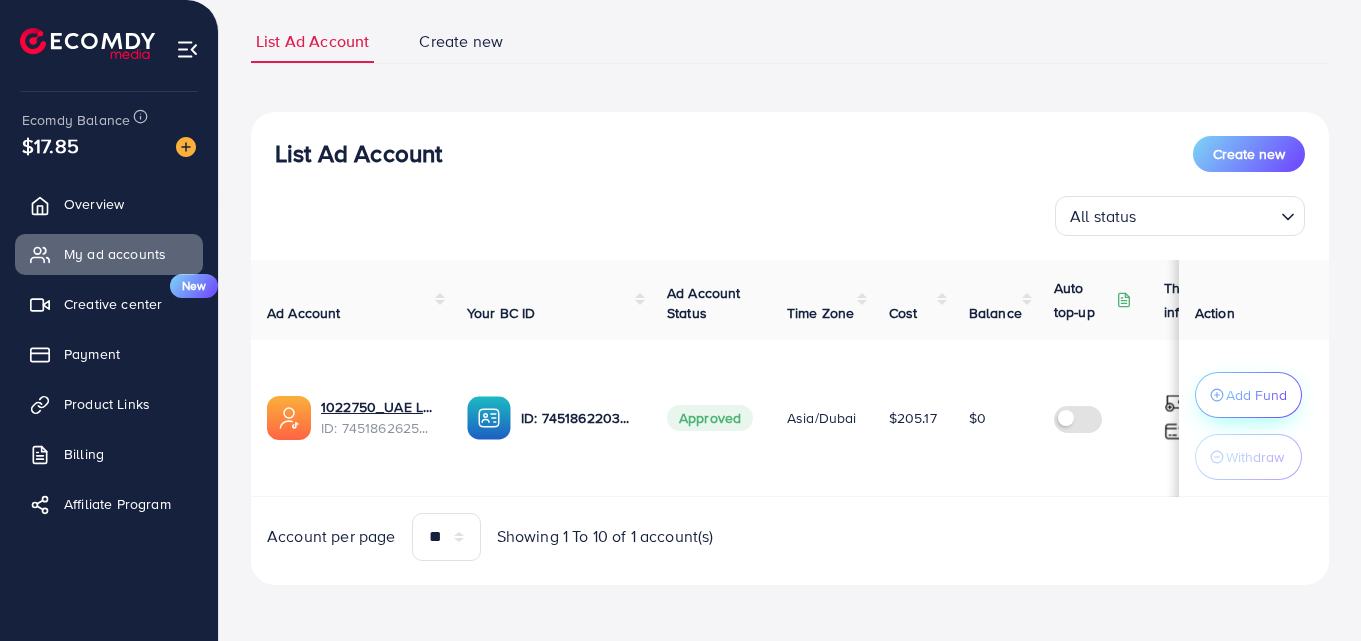 click on "Add Fund" at bounding box center (1256, 395) 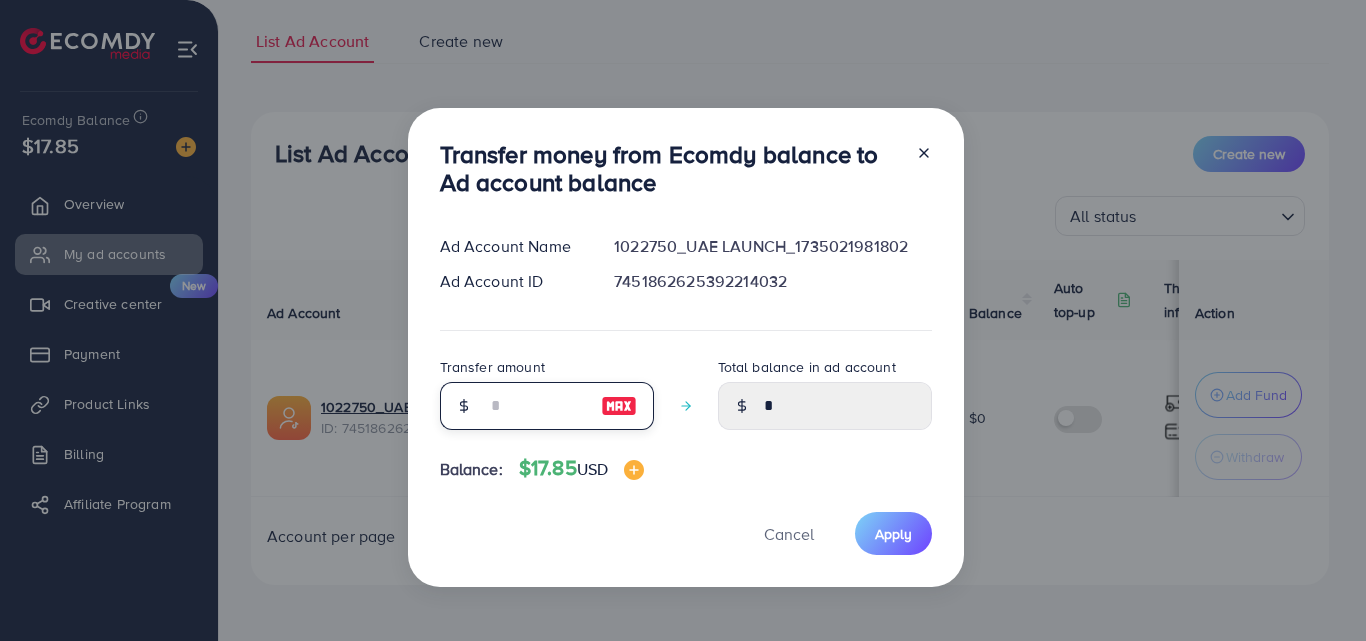 click at bounding box center [536, 406] 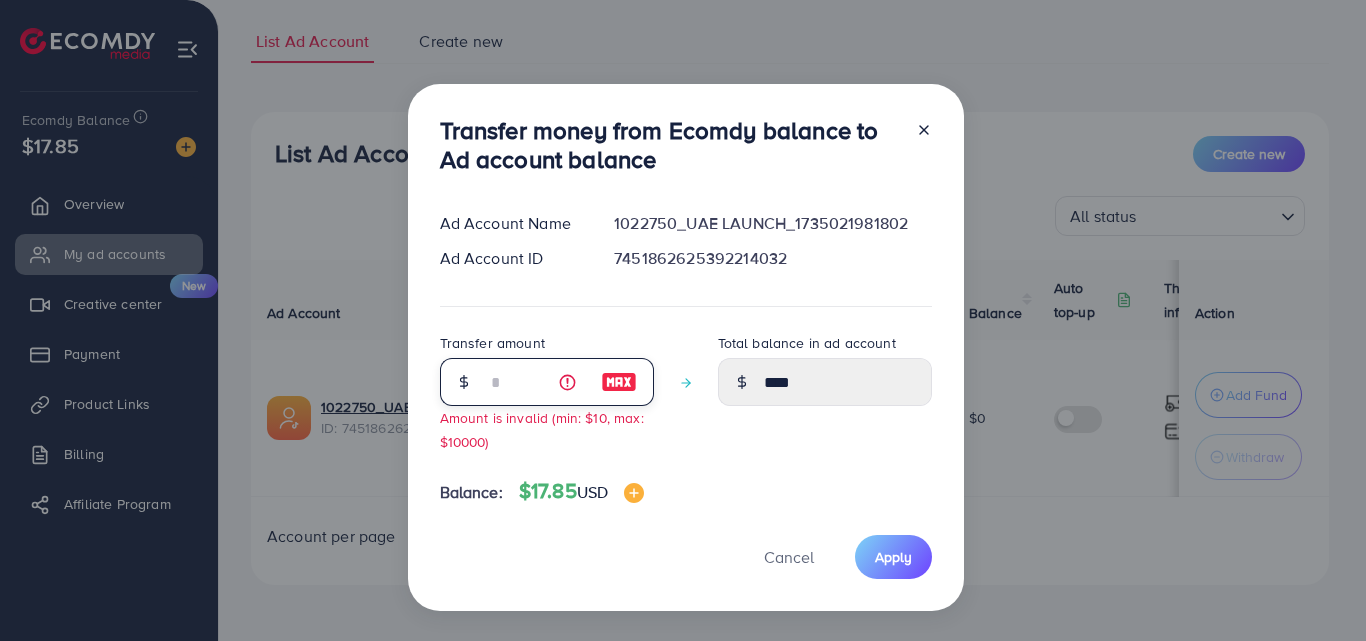 type on "**" 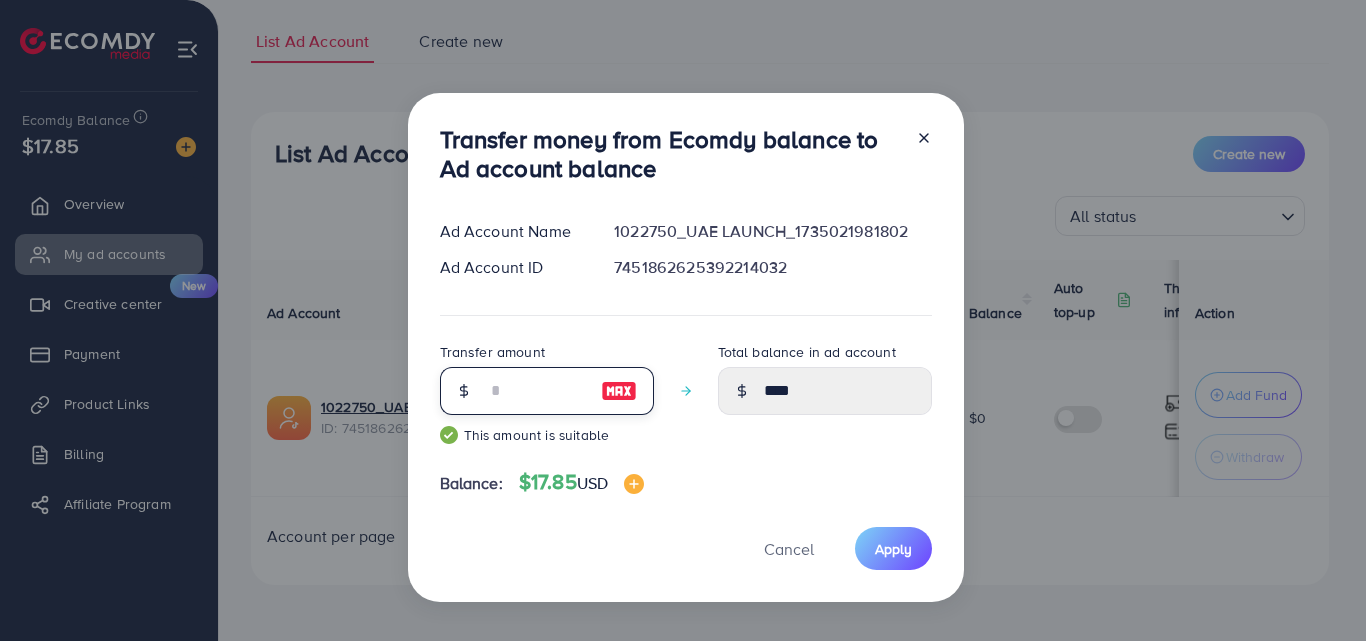 type on "*****" 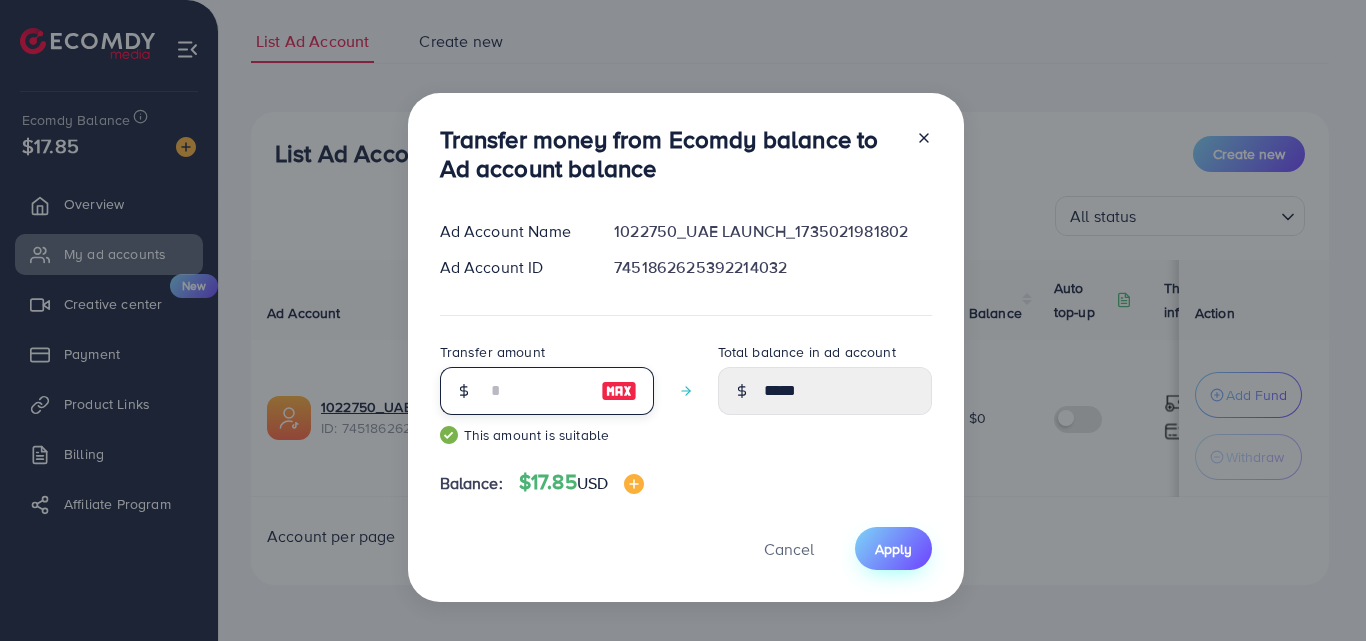 type on "**" 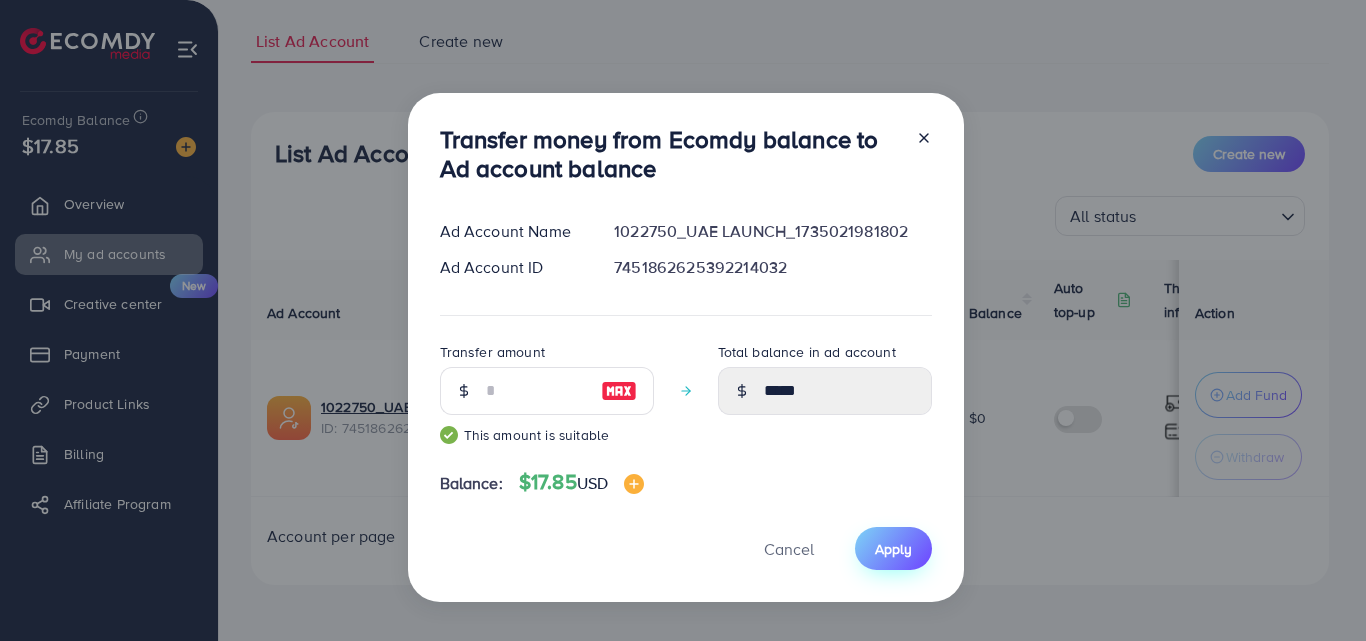 click on "Apply" at bounding box center [893, 549] 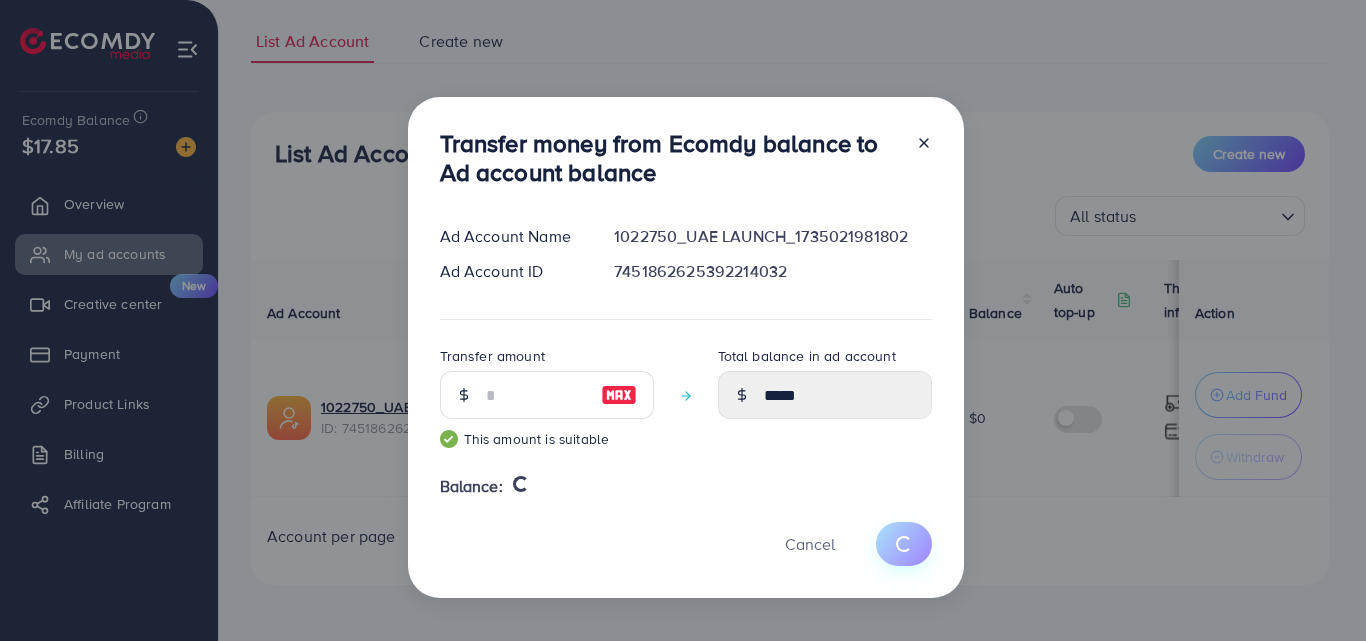 type 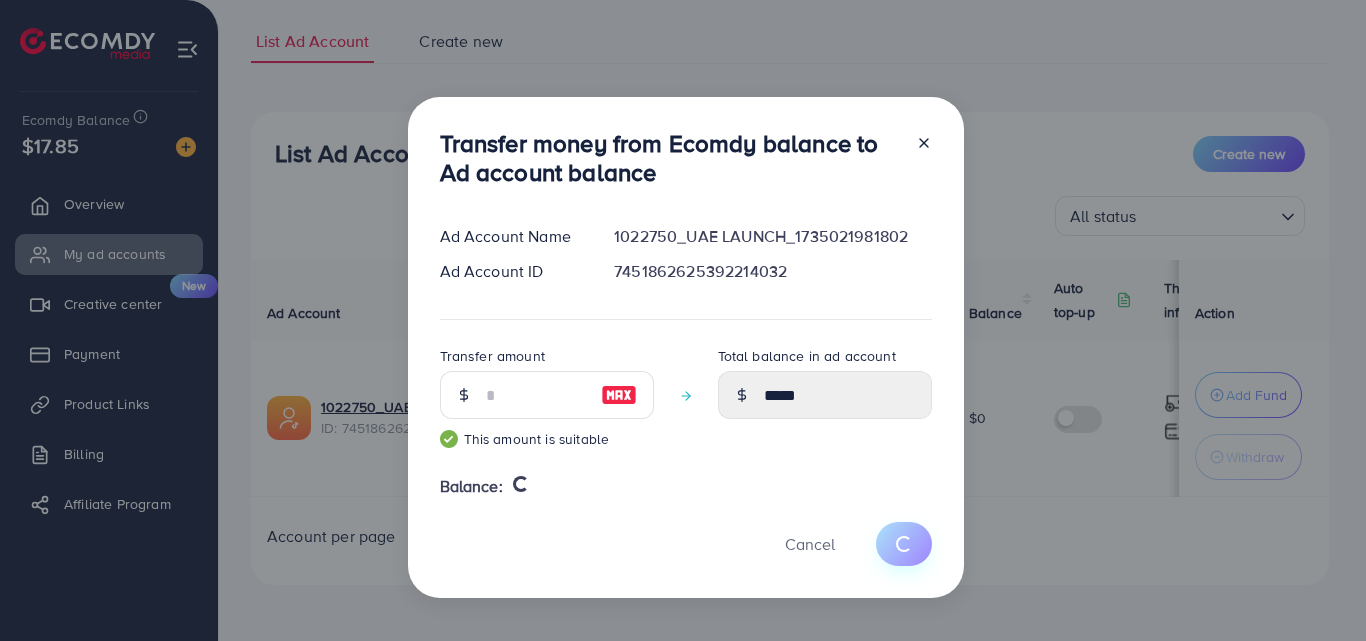 type on "*" 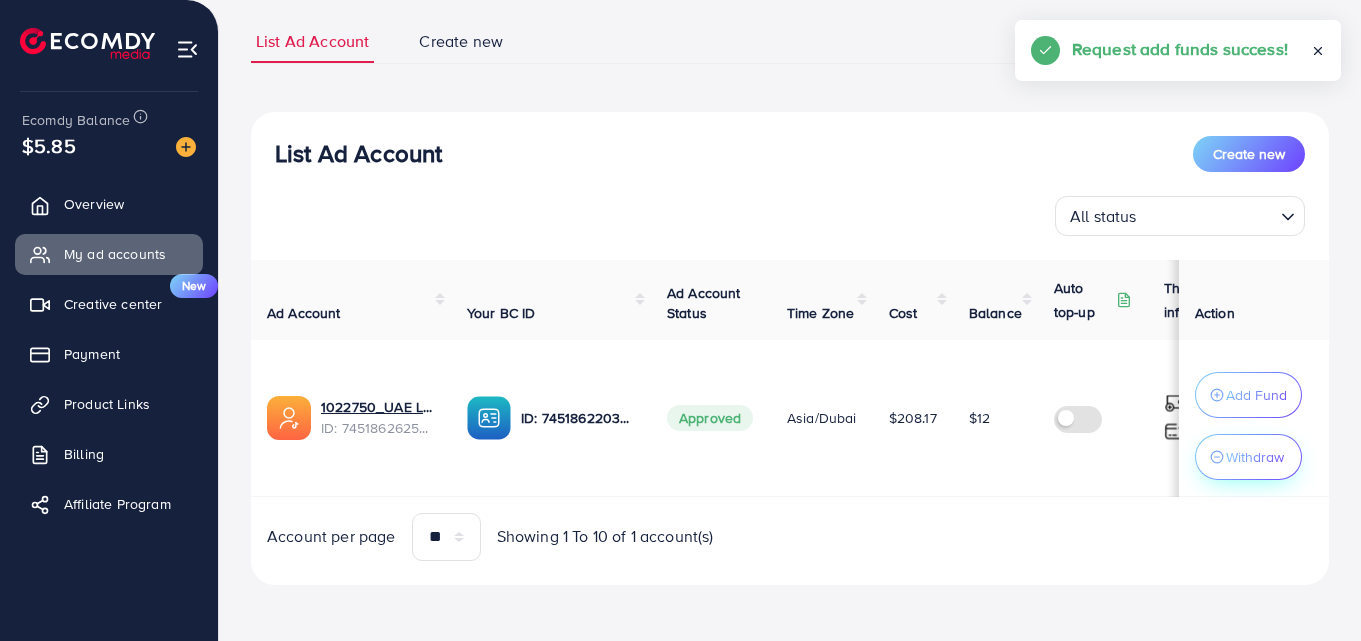 click on "Withdraw" at bounding box center (1255, 457) 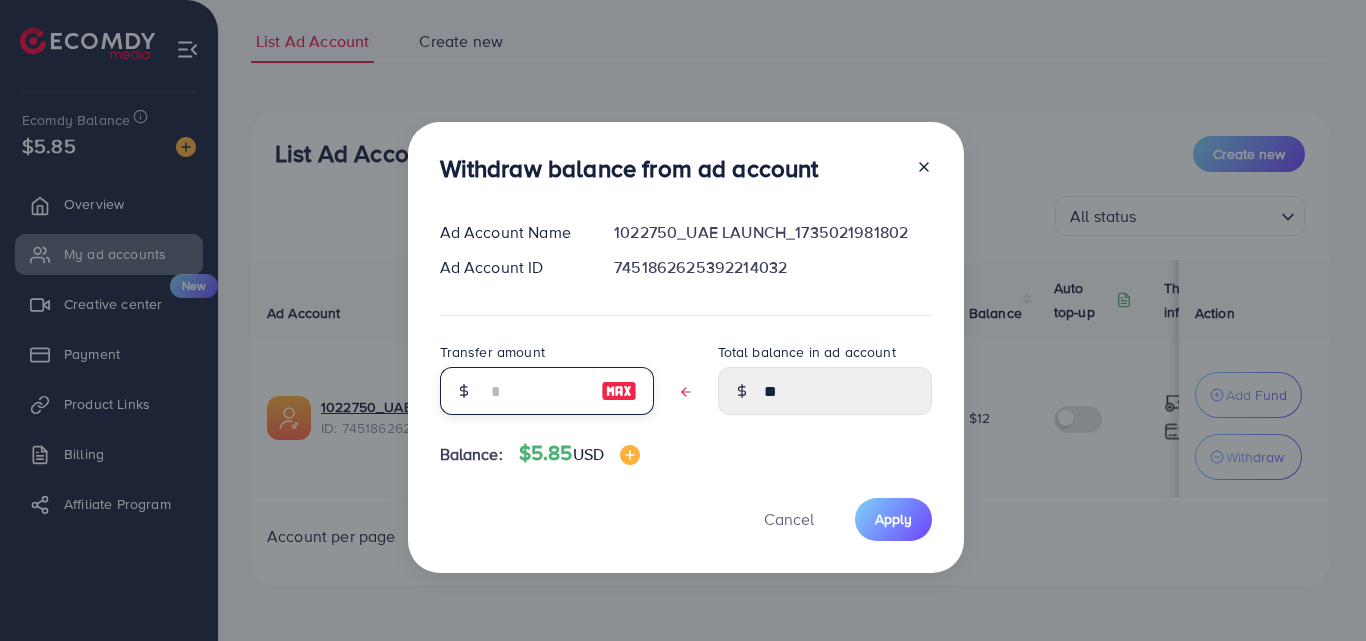 click at bounding box center (536, 391) 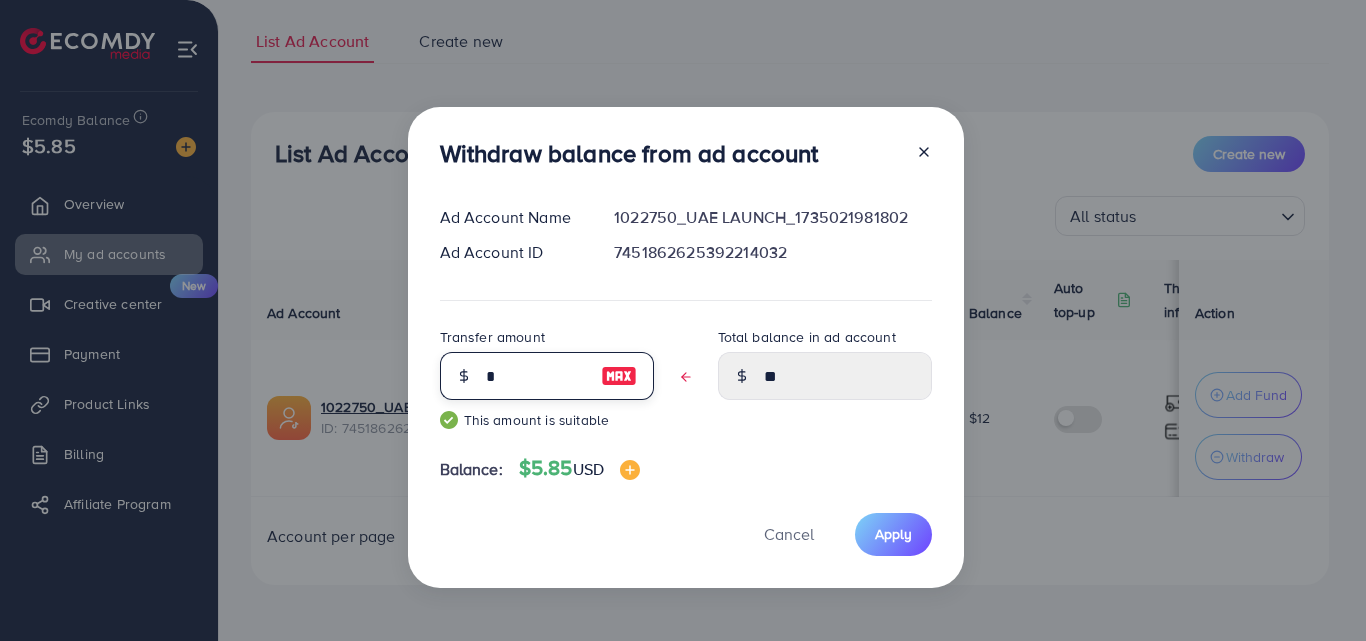 type on "*****" 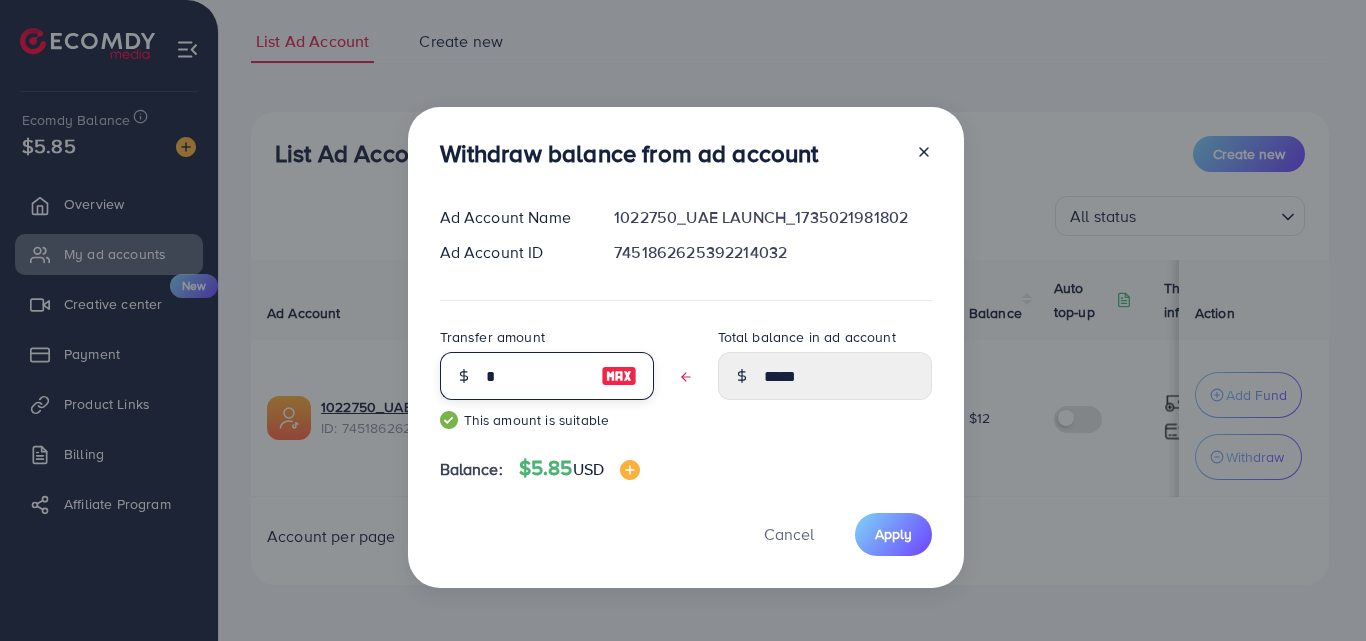type on "**" 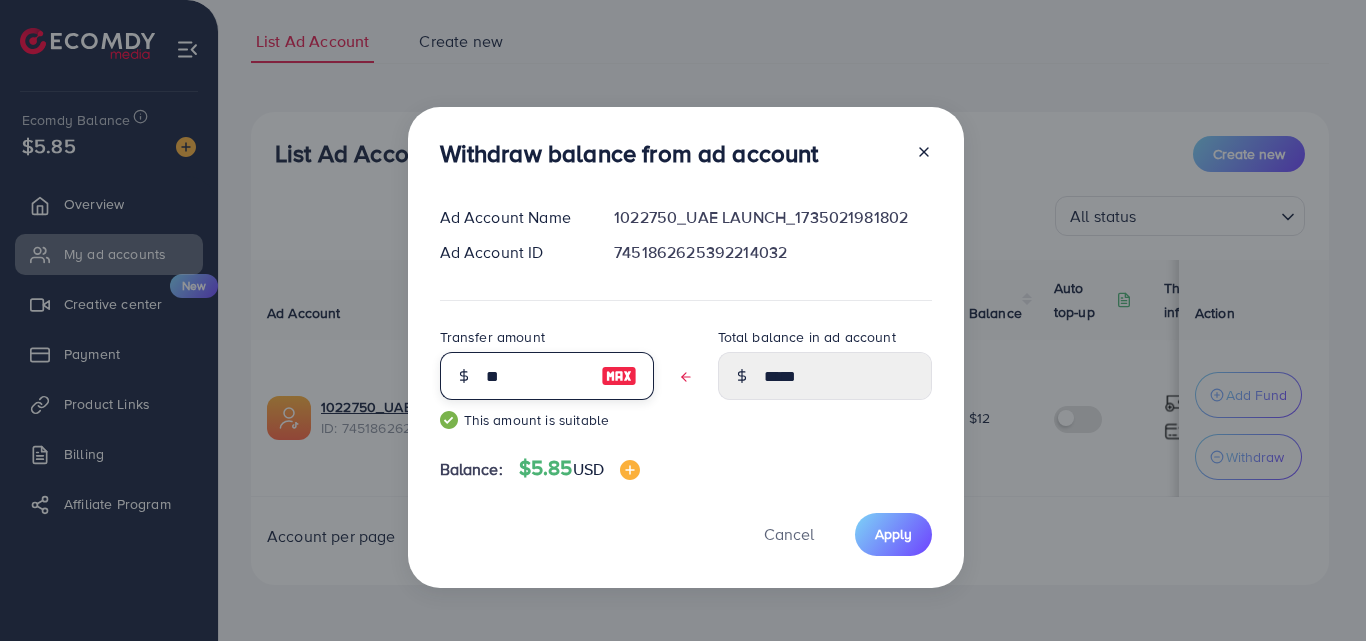 type on "****" 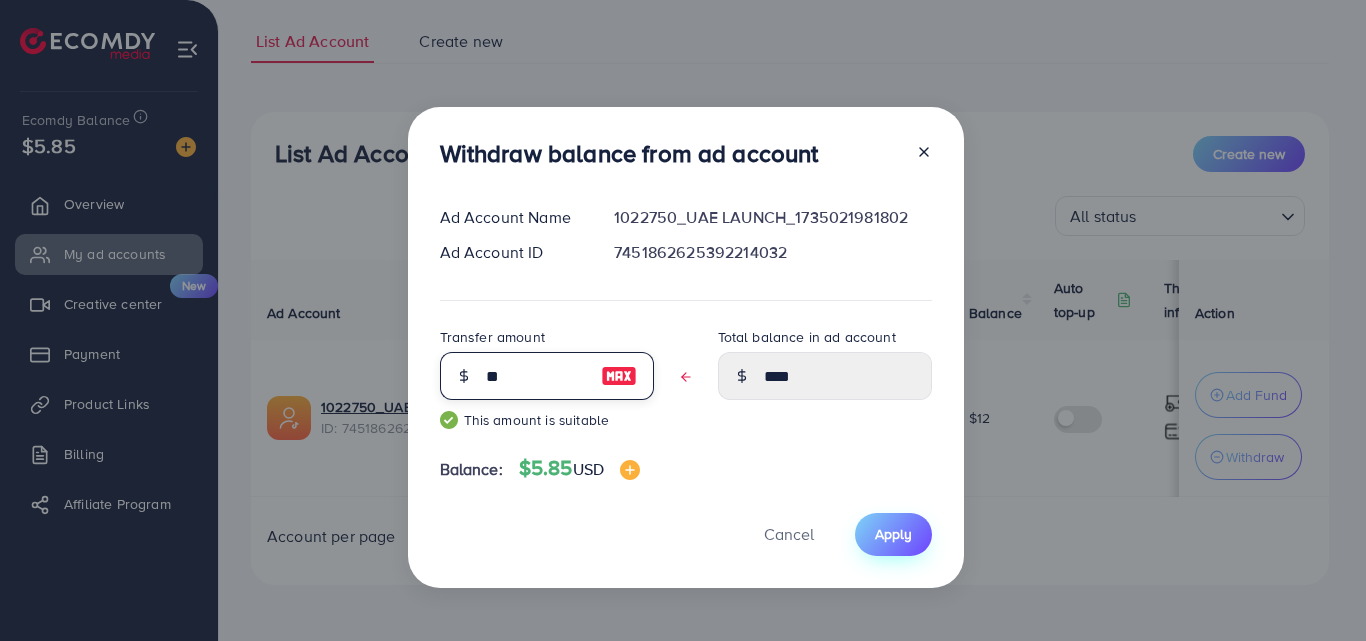 type on "**" 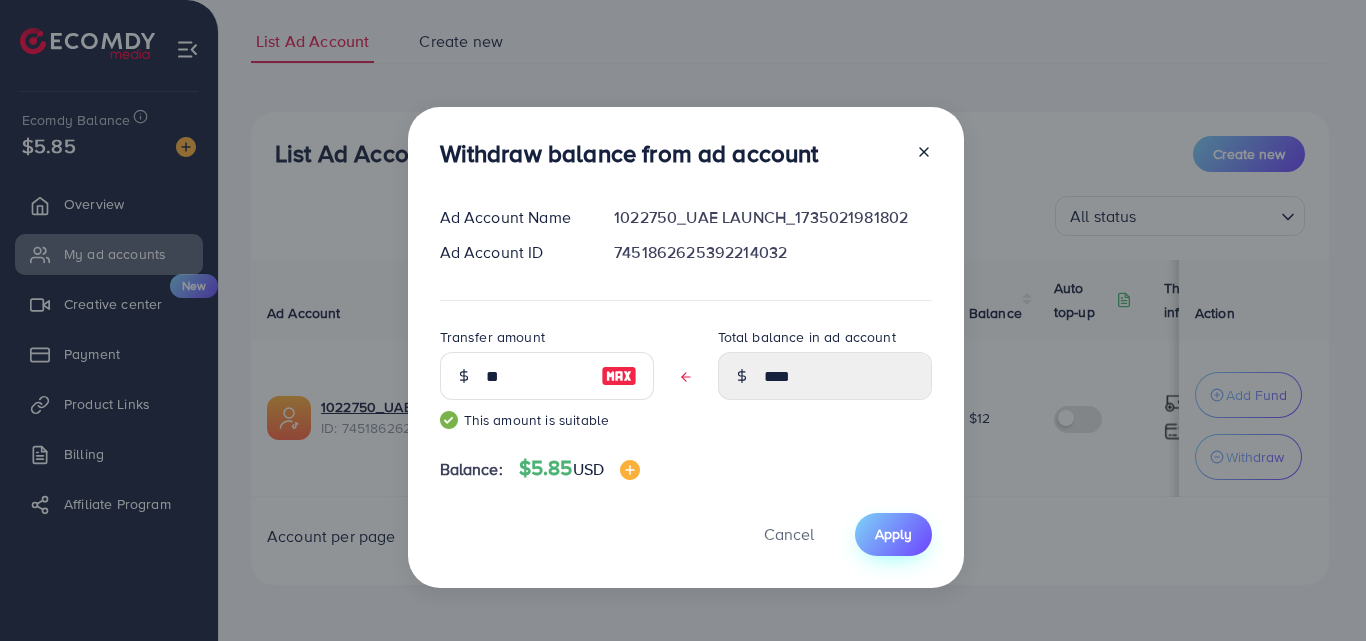 click on "Apply" at bounding box center (893, 534) 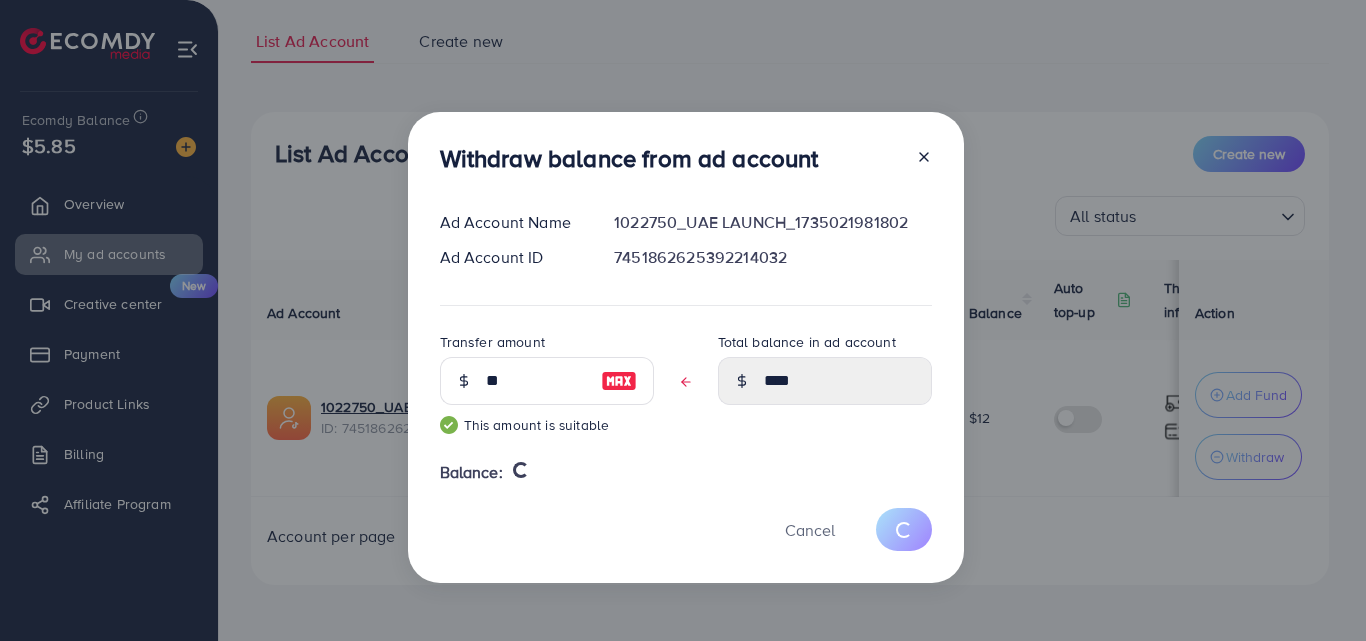 type 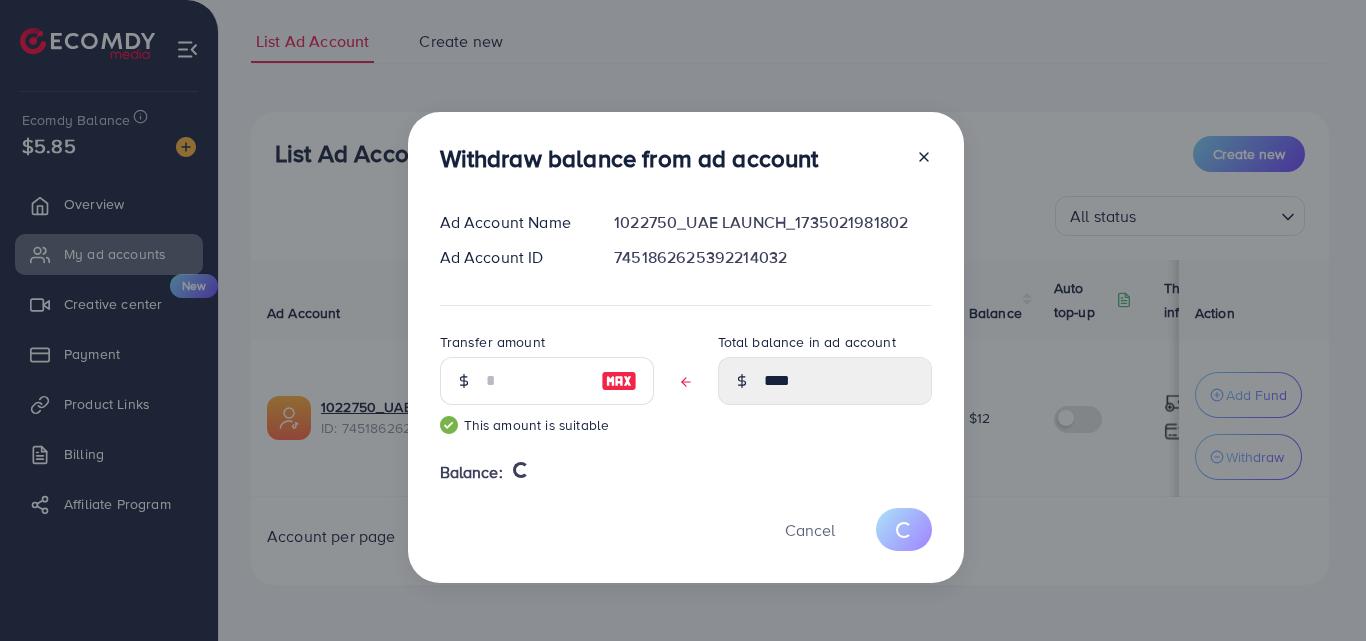 type on "**" 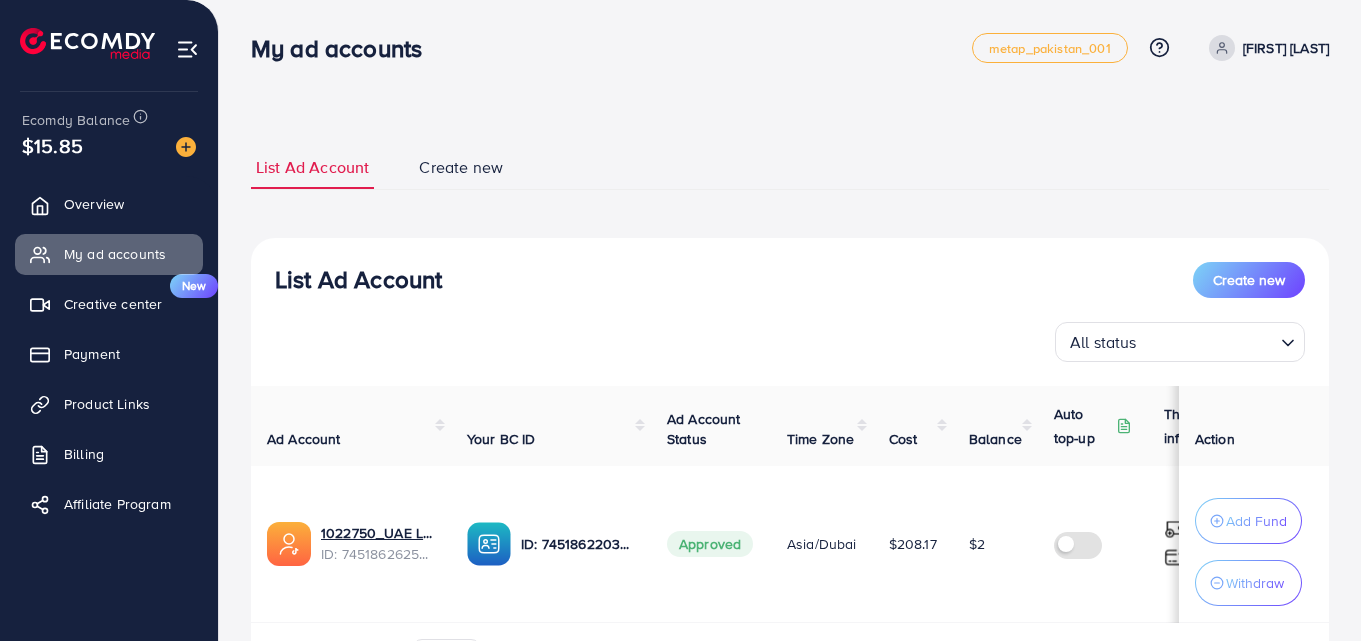 scroll, scrollTop: 0, scrollLeft: 0, axis: both 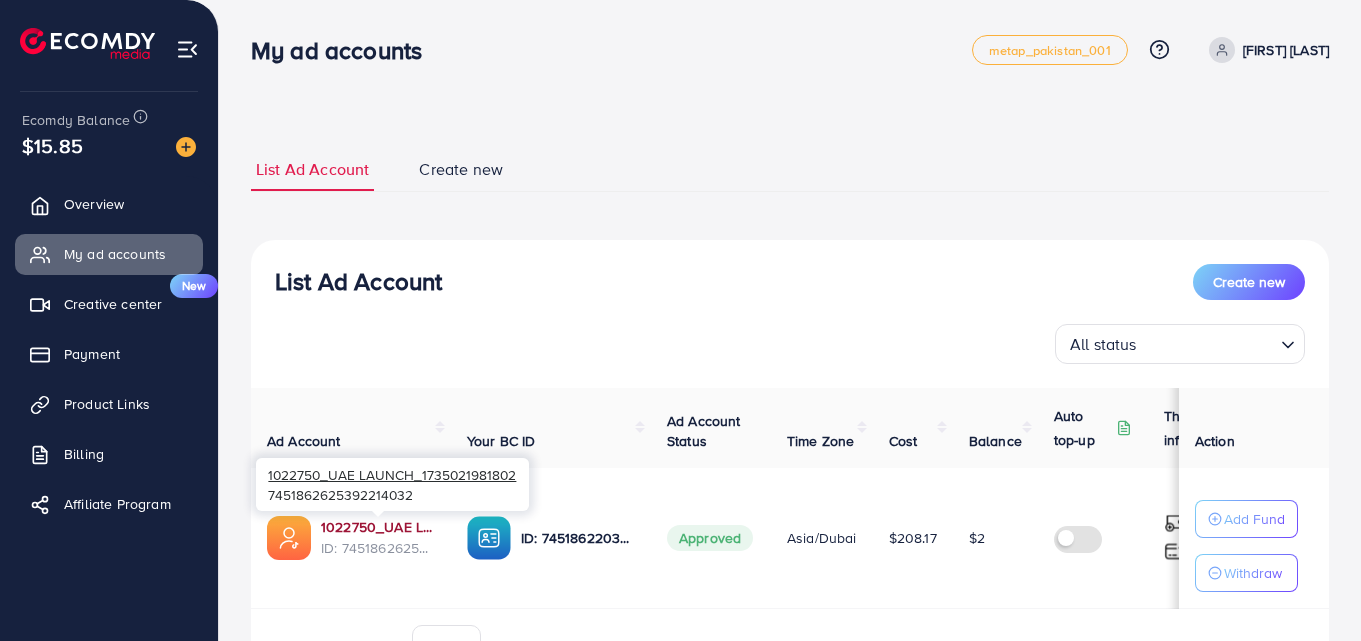click on "1022750_UAE LAUNCH_1735021981802" at bounding box center [378, 527] 